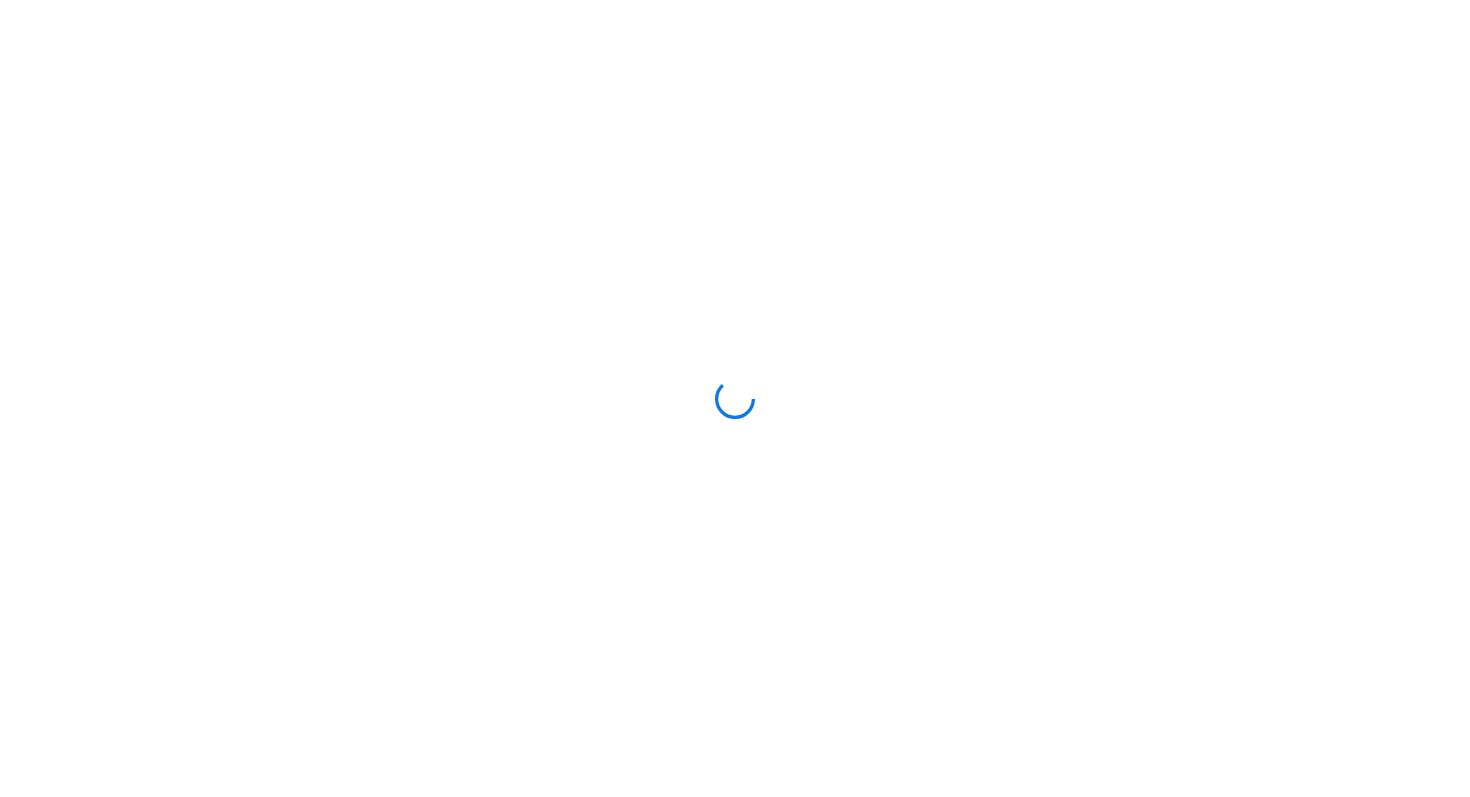 scroll, scrollTop: 0, scrollLeft: 0, axis: both 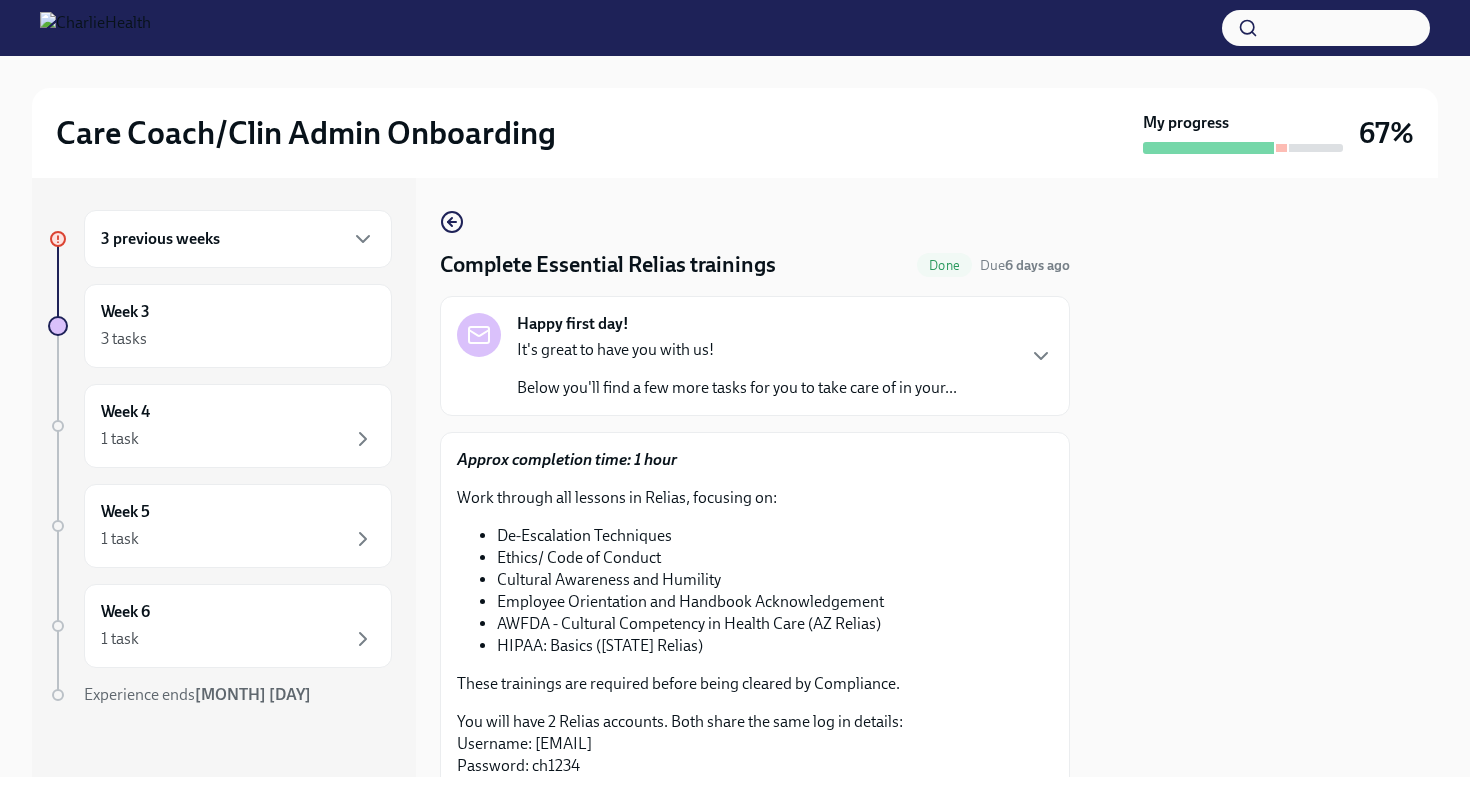 click on "3 previous weeks" at bounding box center (238, 239) 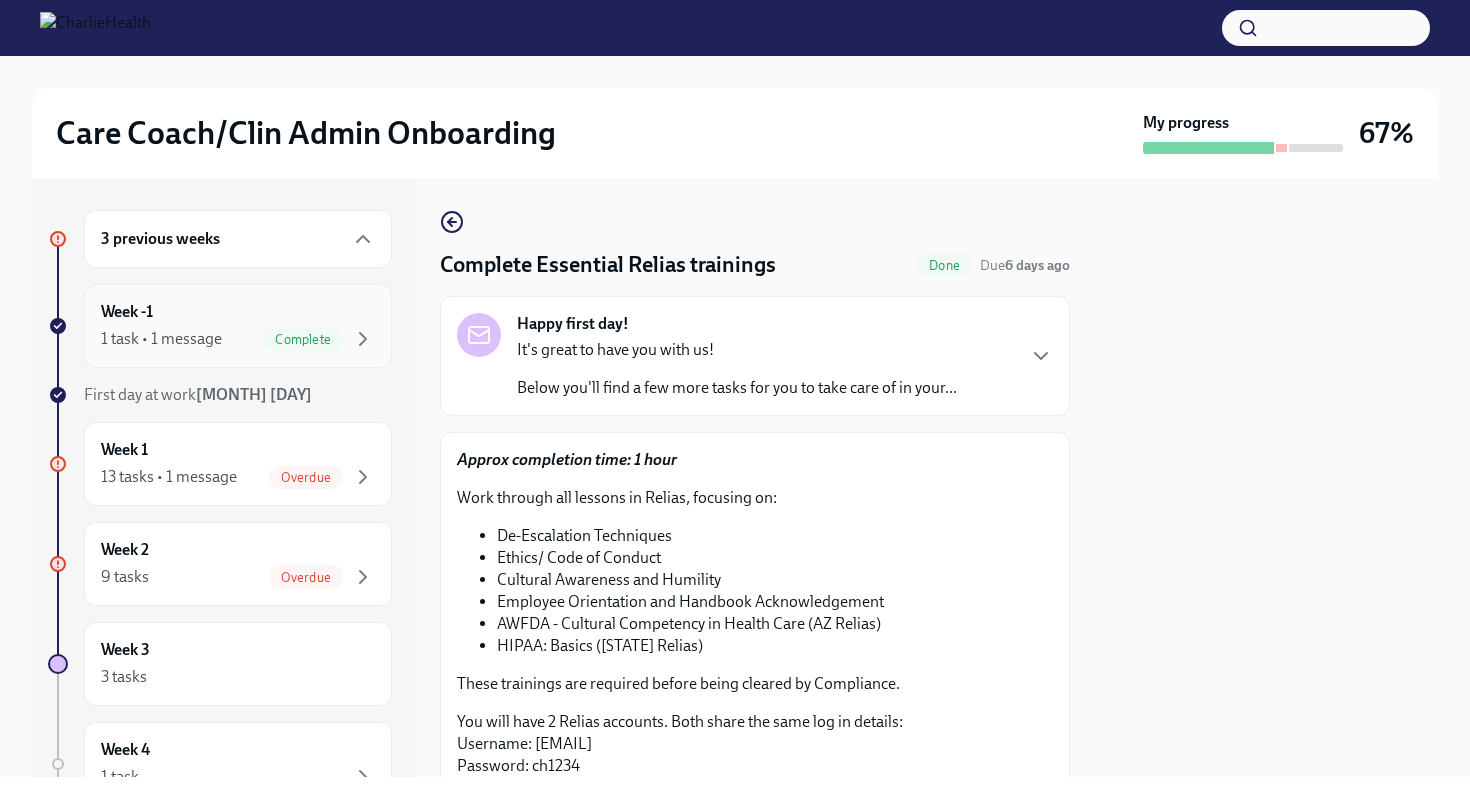 click on "Week -1 1 task • 1 message Complete" at bounding box center (238, 326) 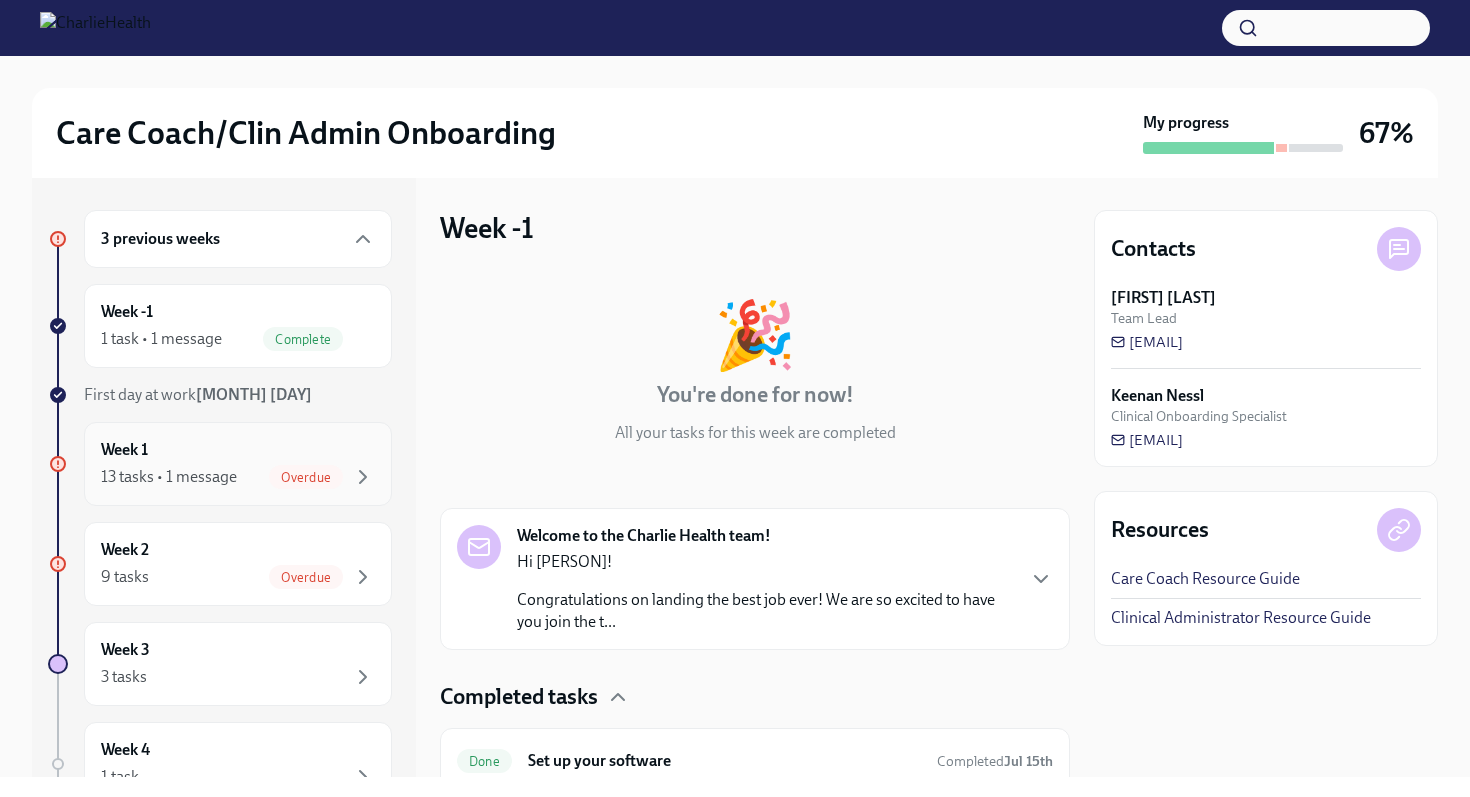 click on "13 tasks • 1 message Overdue" at bounding box center (238, 477) 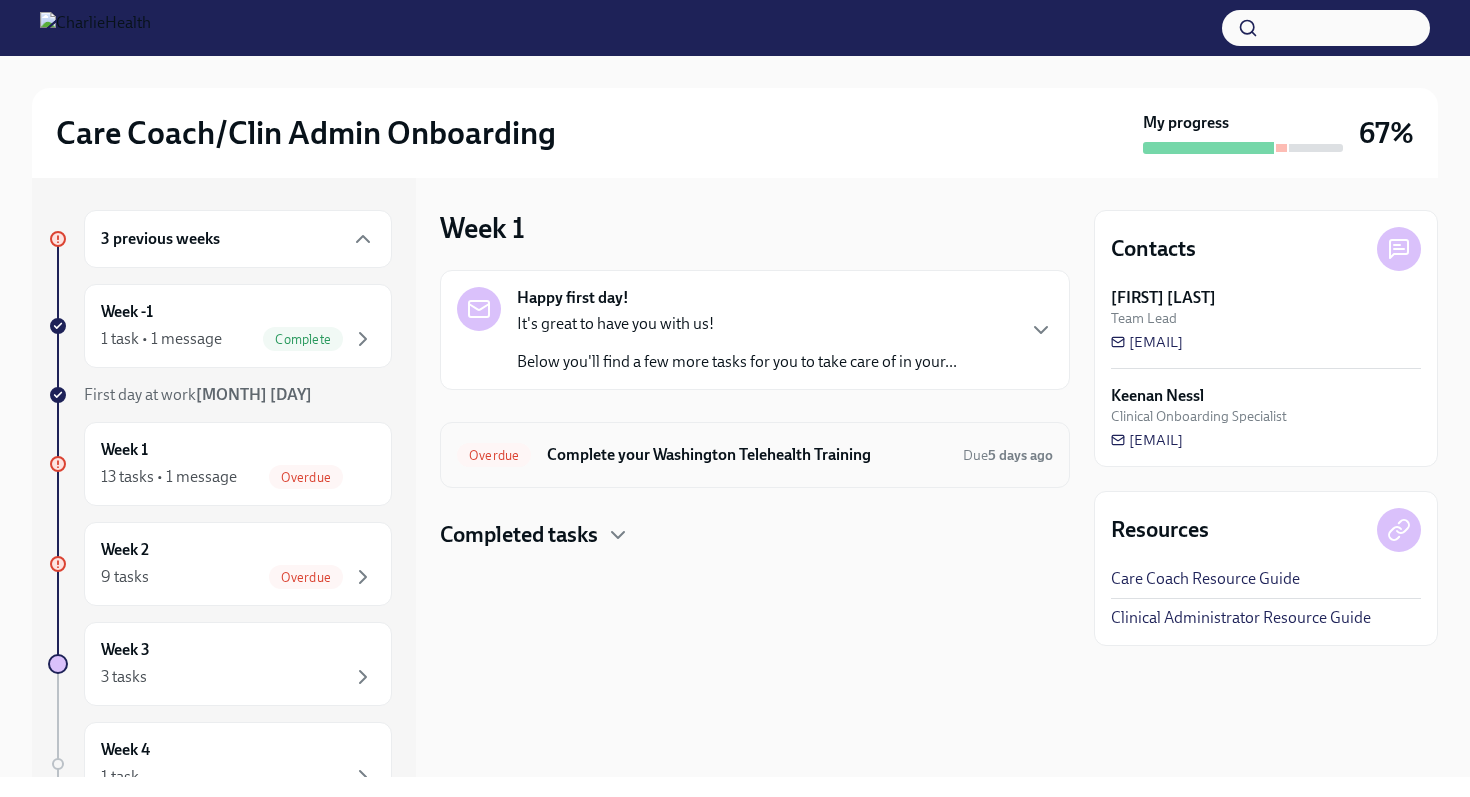 click on "Complete your Washington Telehealth Training" at bounding box center [747, 455] 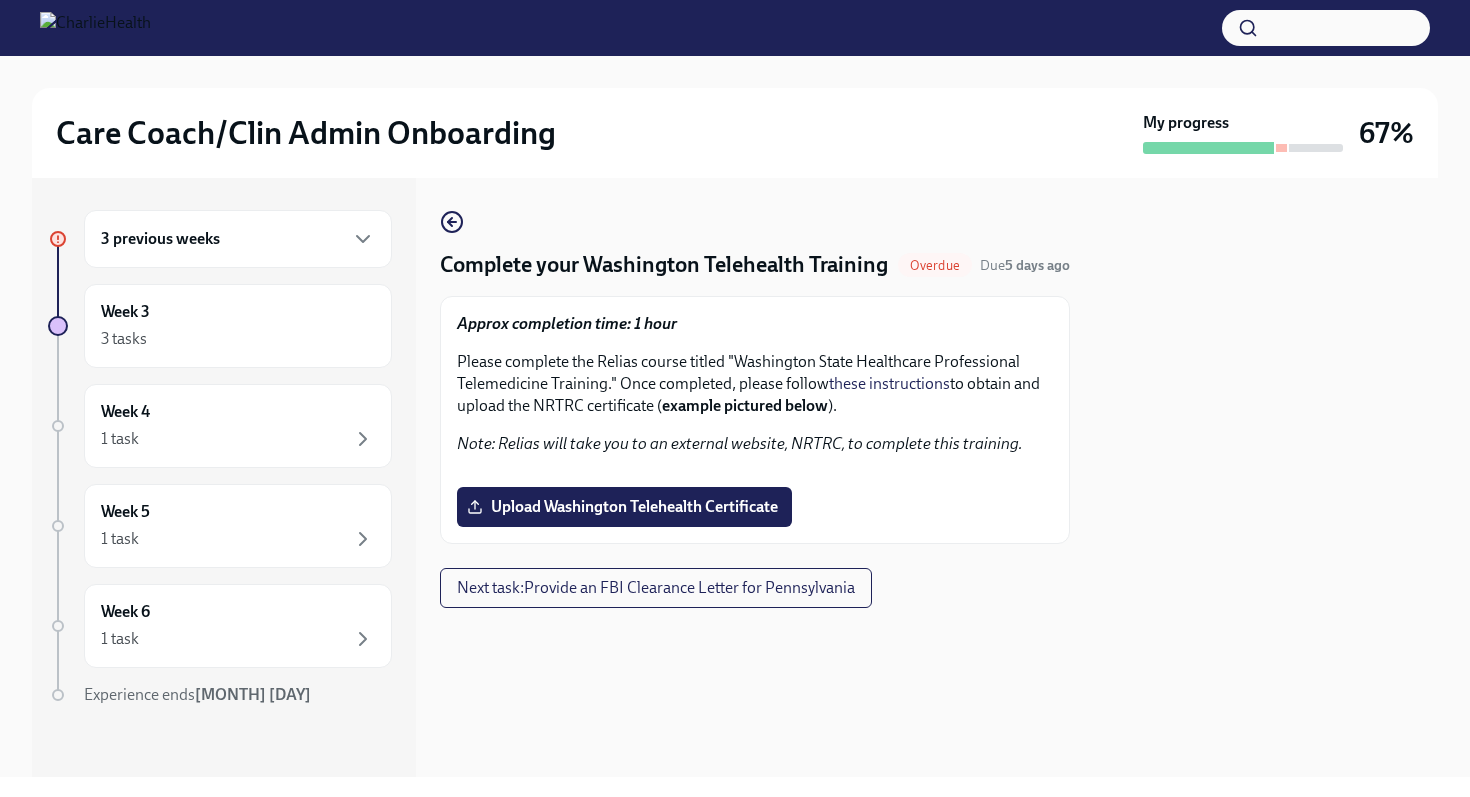 click at bounding box center [755, 471] 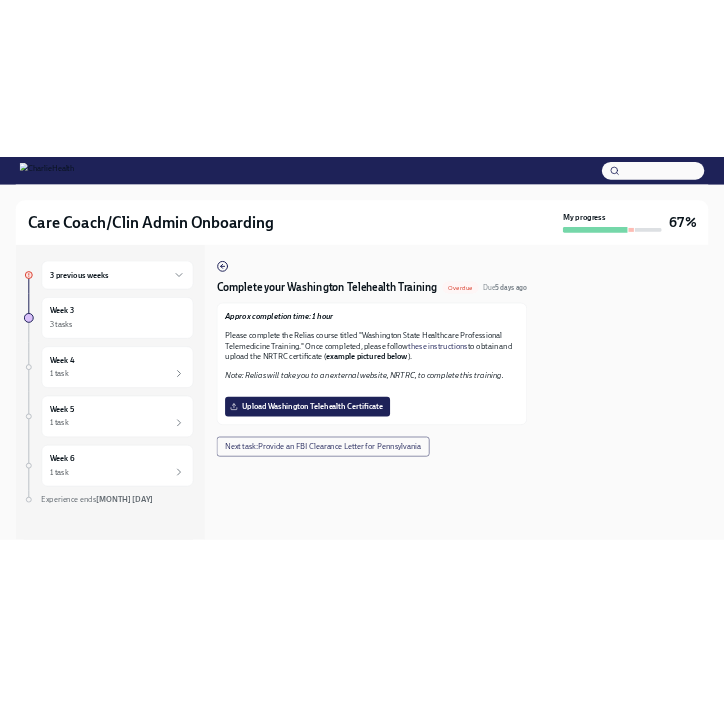 scroll, scrollTop: 243, scrollLeft: 0, axis: vertical 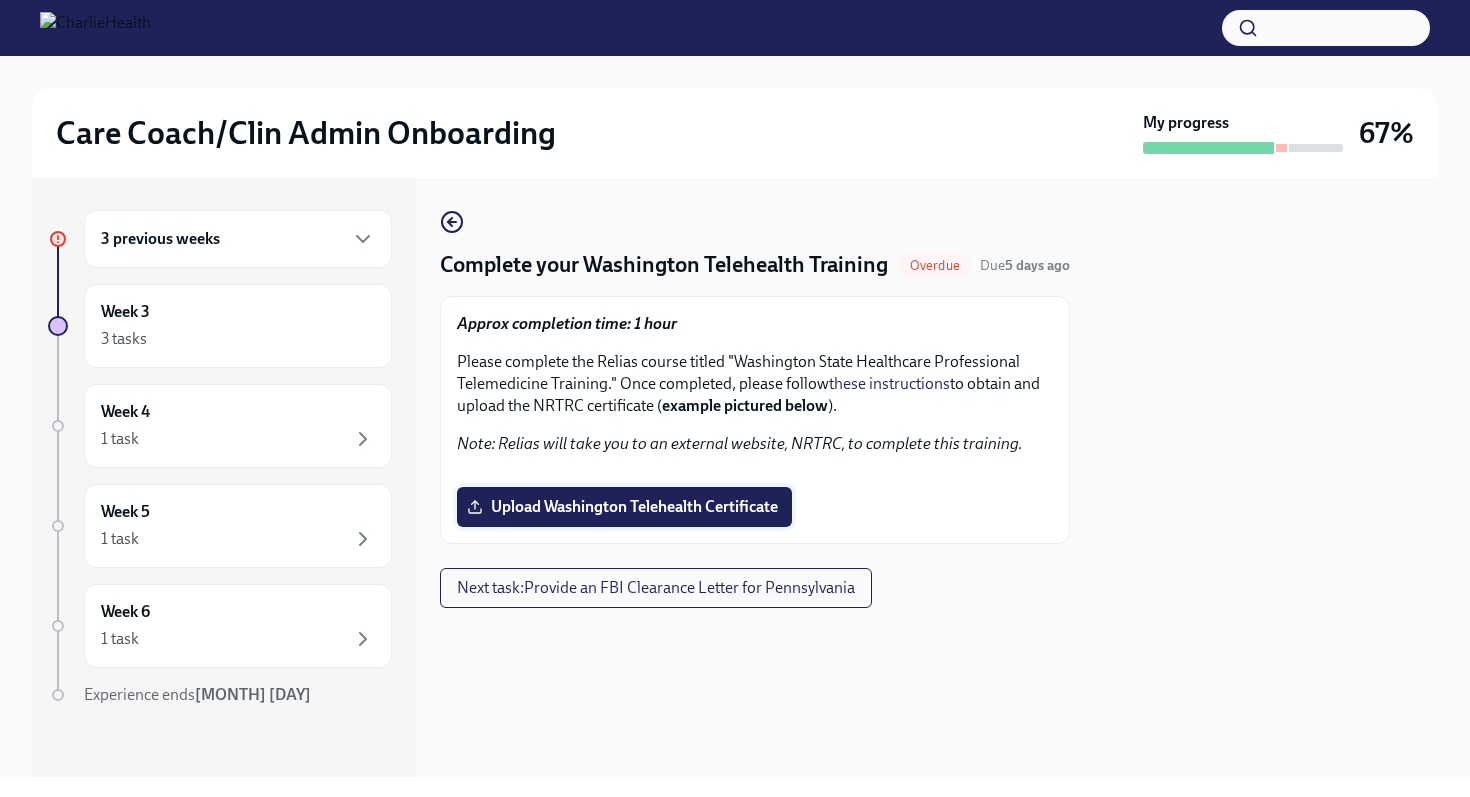 click on "Upload Washington Telehealth Certificate" at bounding box center [624, 507] 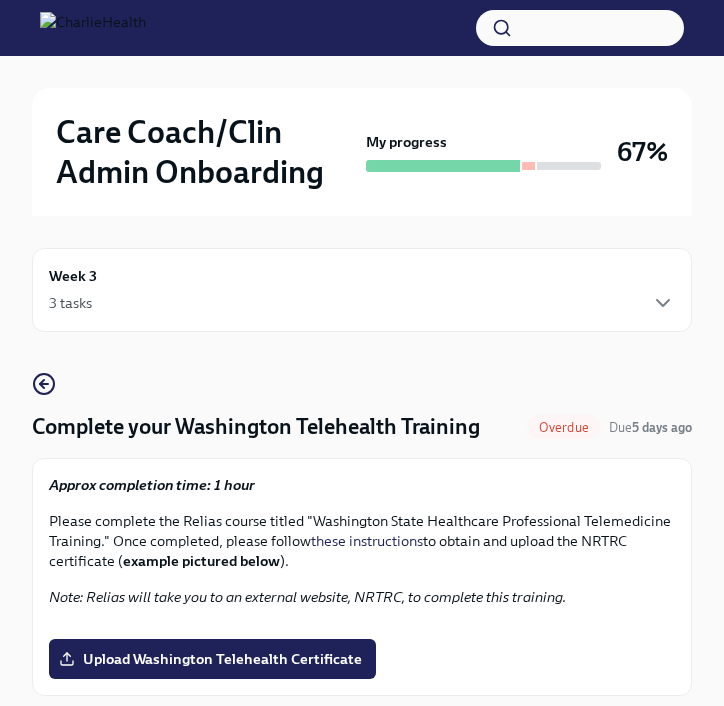 click on "Approx completion time: 1 hour" at bounding box center [362, 485] 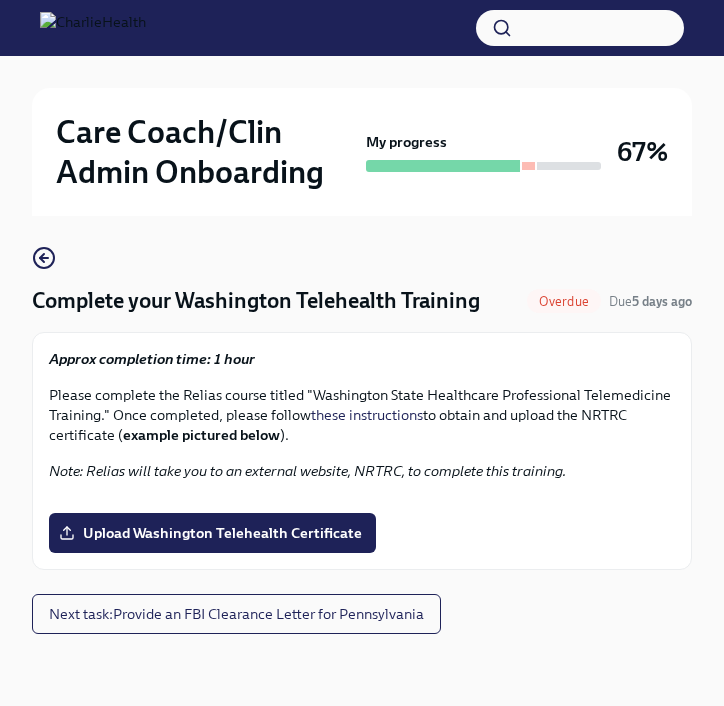 scroll, scrollTop: 491, scrollLeft: 0, axis: vertical 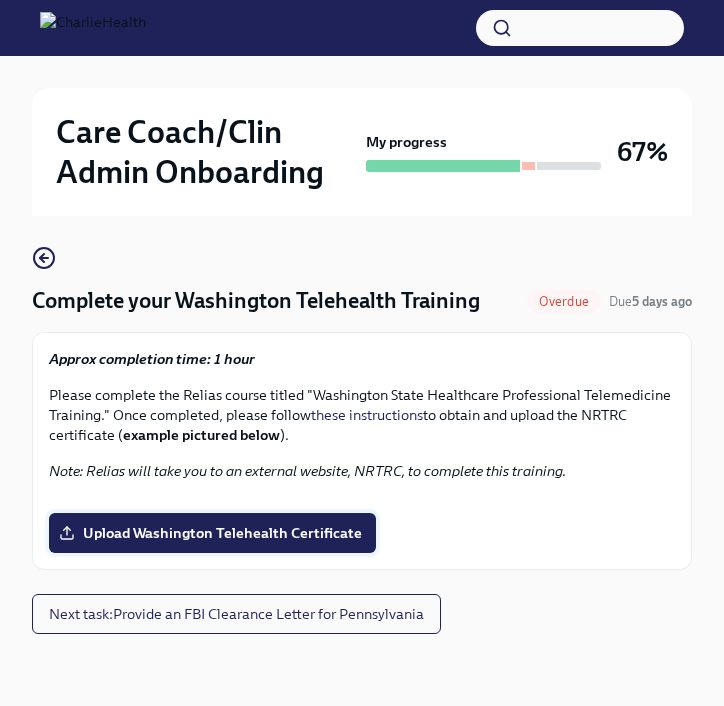 click on "Upload Washington Telehealth Certificate" at bounding box center (212, 533) 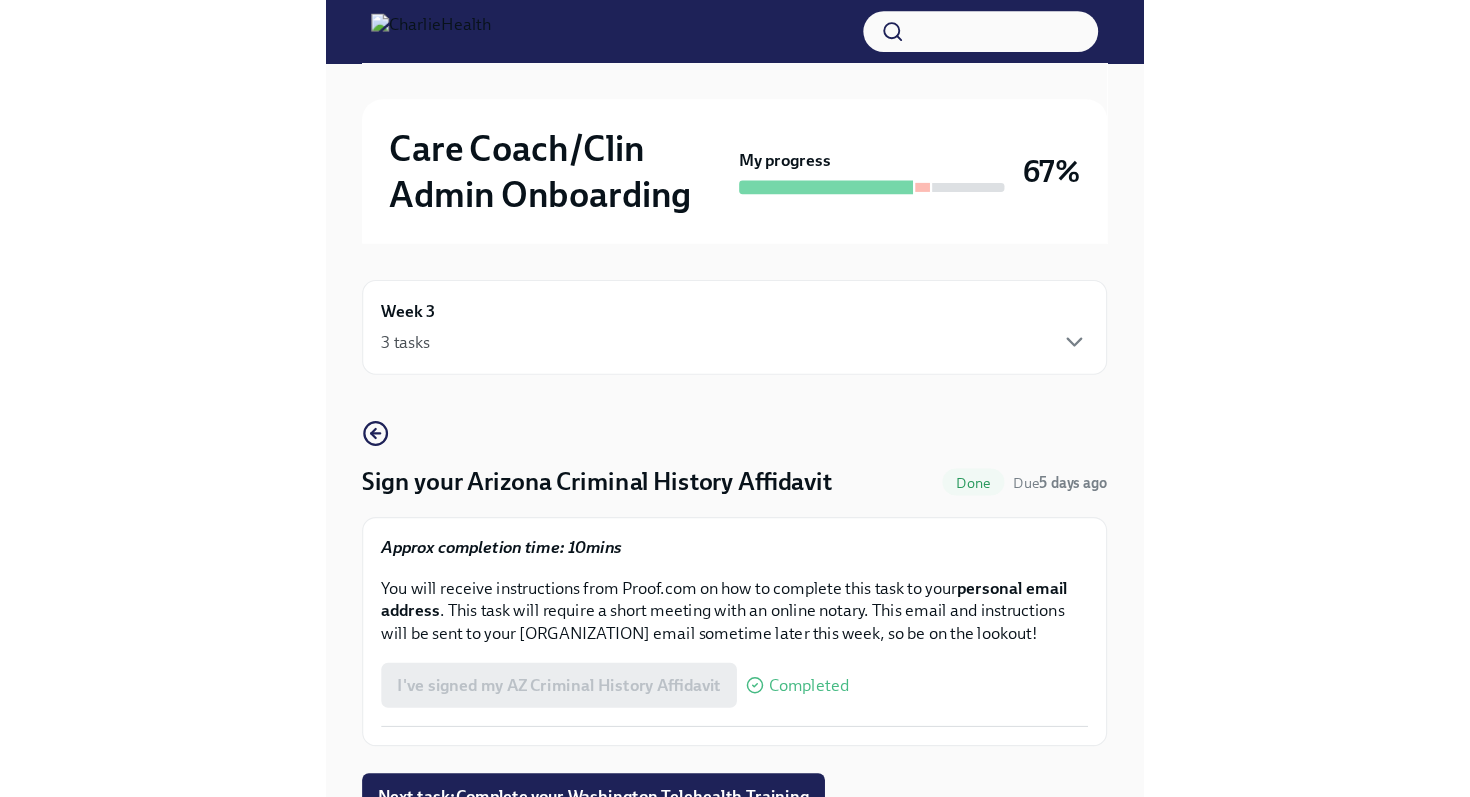 scroll, scrollTop: 0, scrollLeft: 0, axis: both 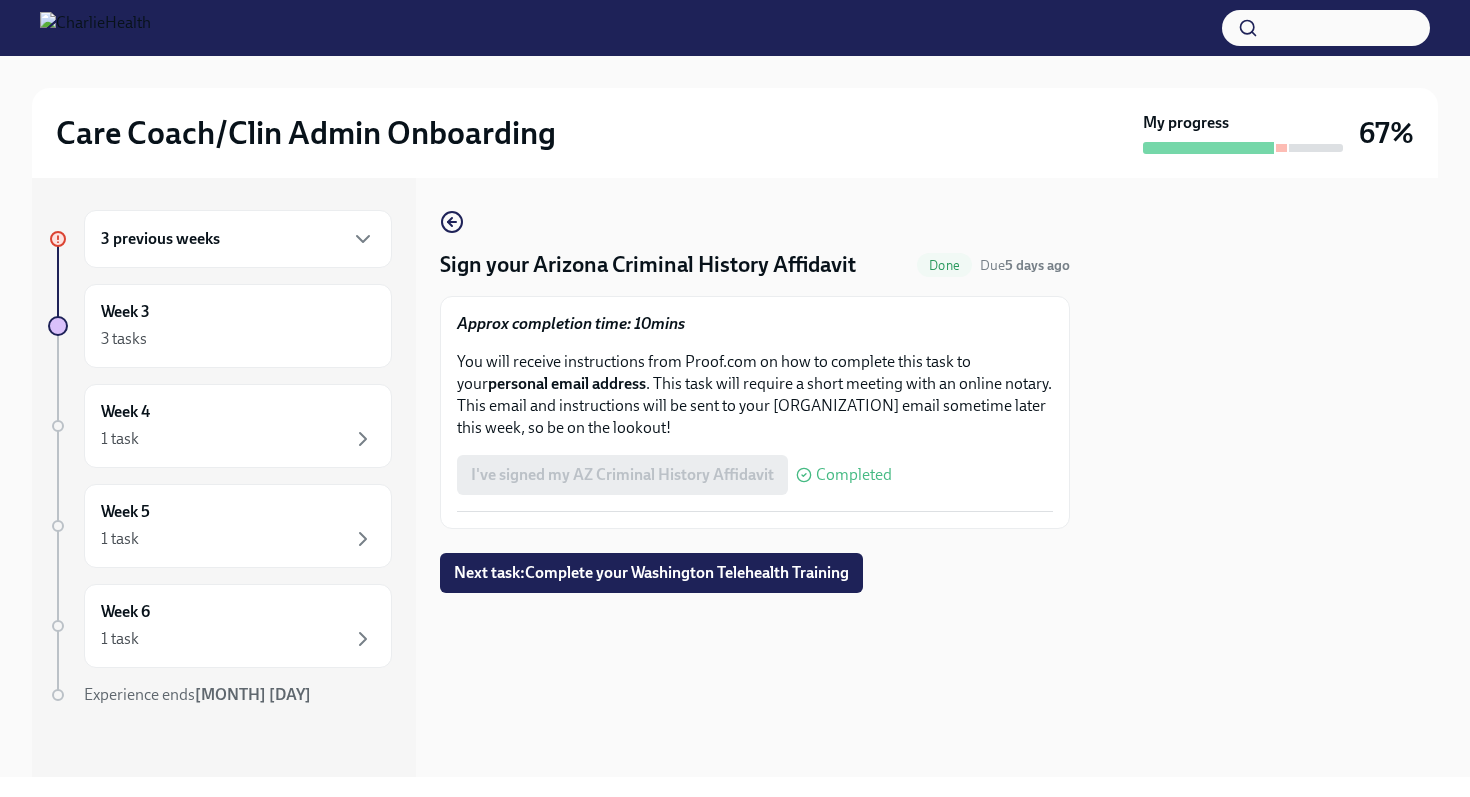 click on "3 previous weeks" at bounding box center (238, 239) 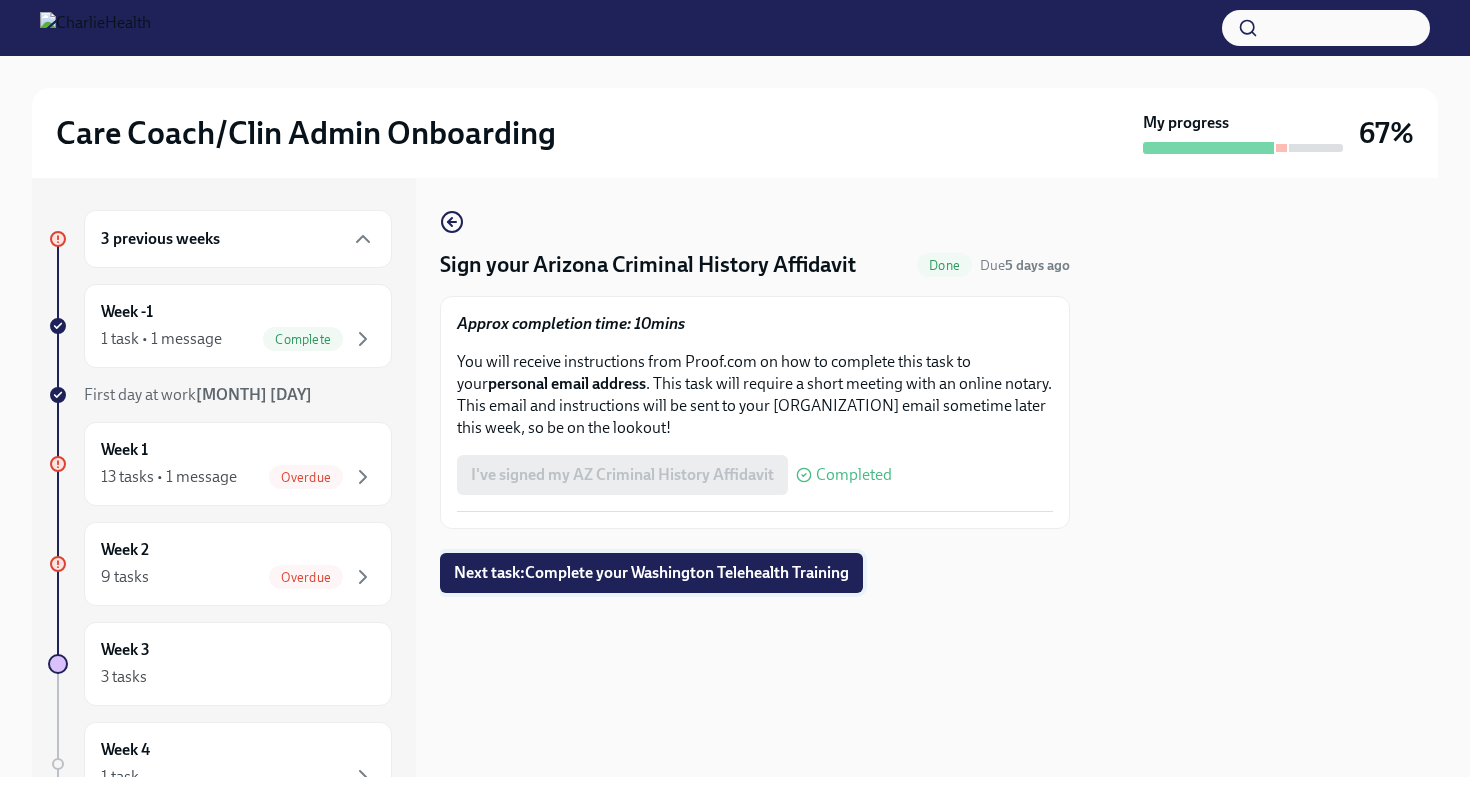 click on "Next task : Complete your [STATE] Telehealth Training" at bounding box center (651, 573) 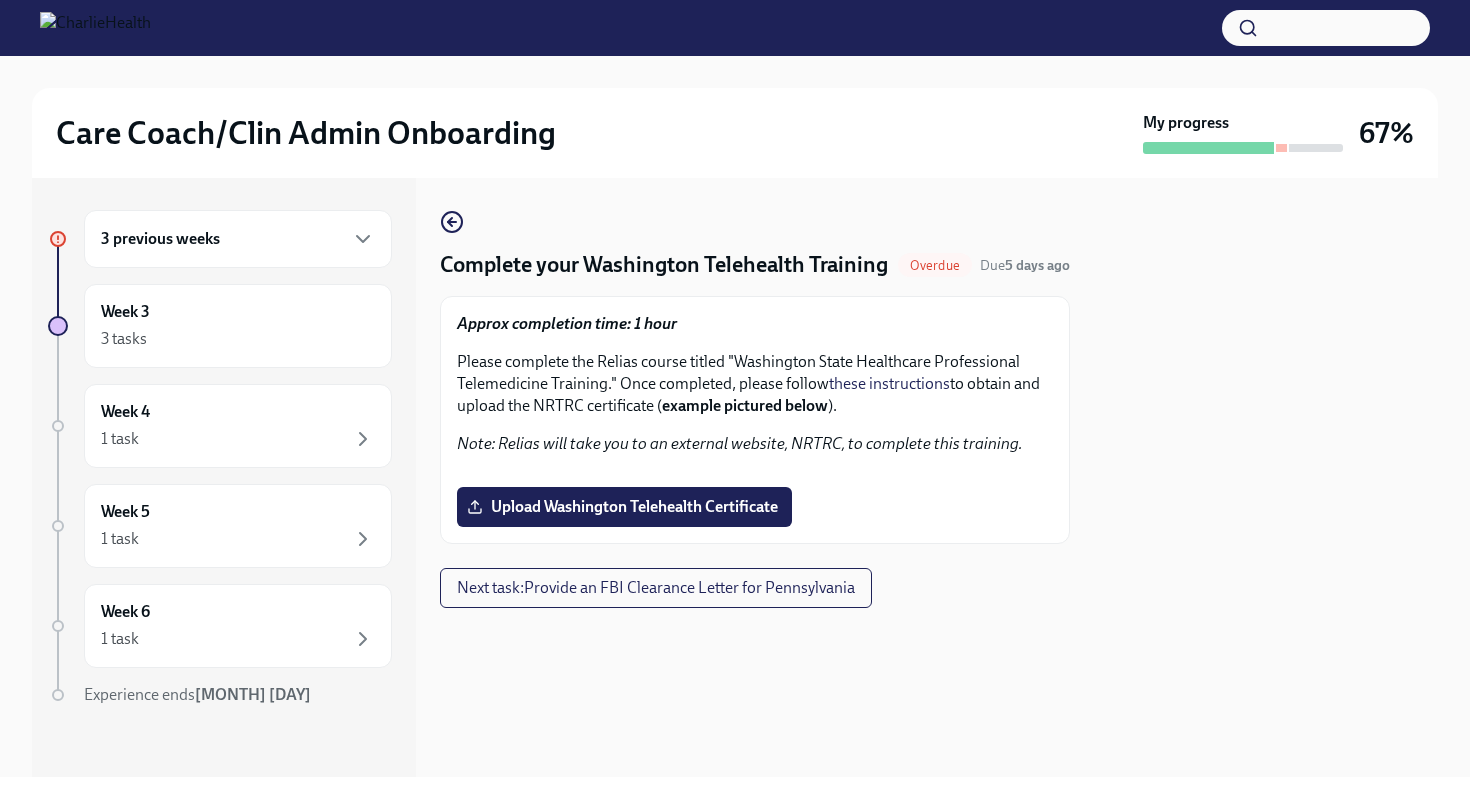 click at bounding box center (1266, 477) 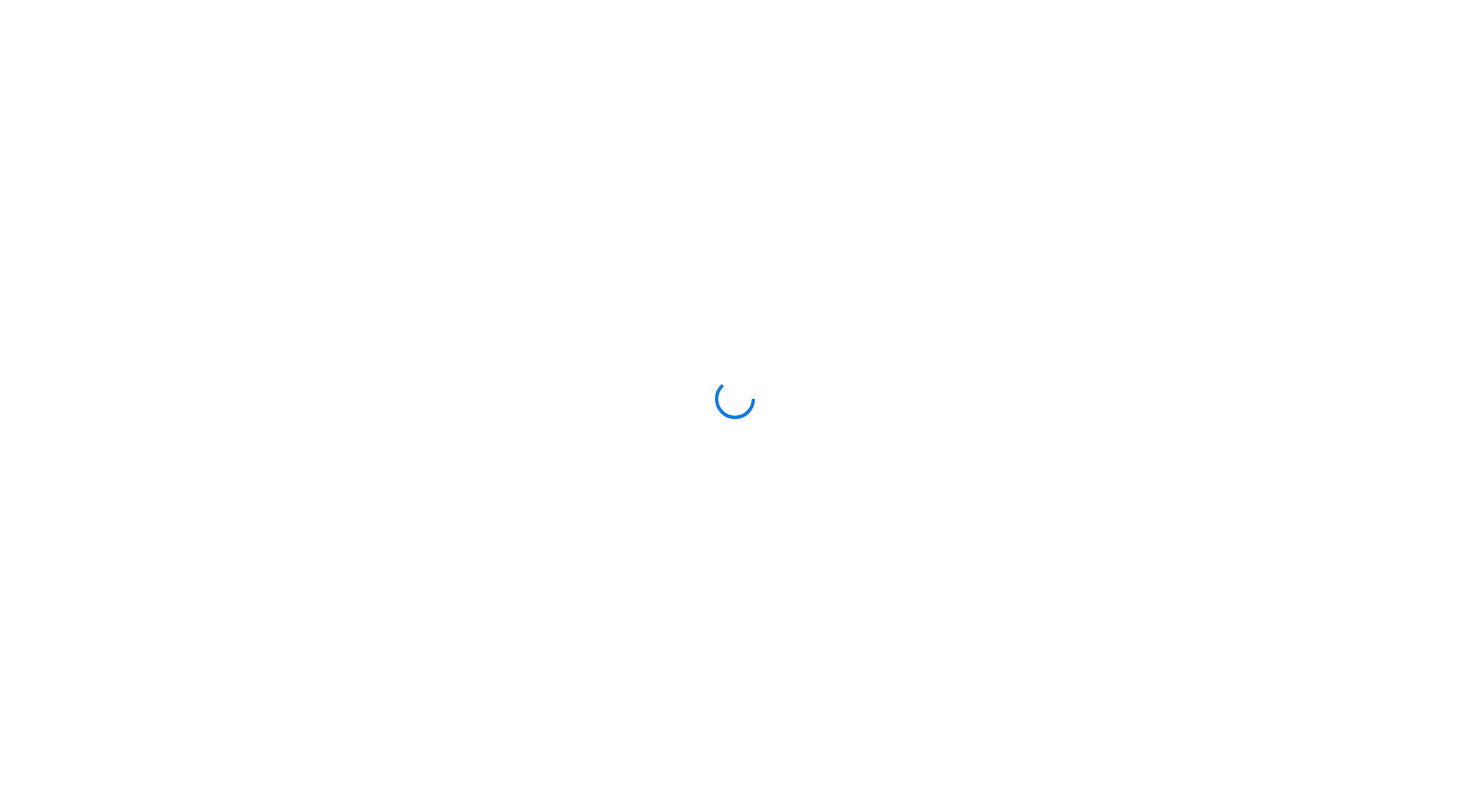 scroll, scrollTop: 0, scrollLeft: 0, axis: both 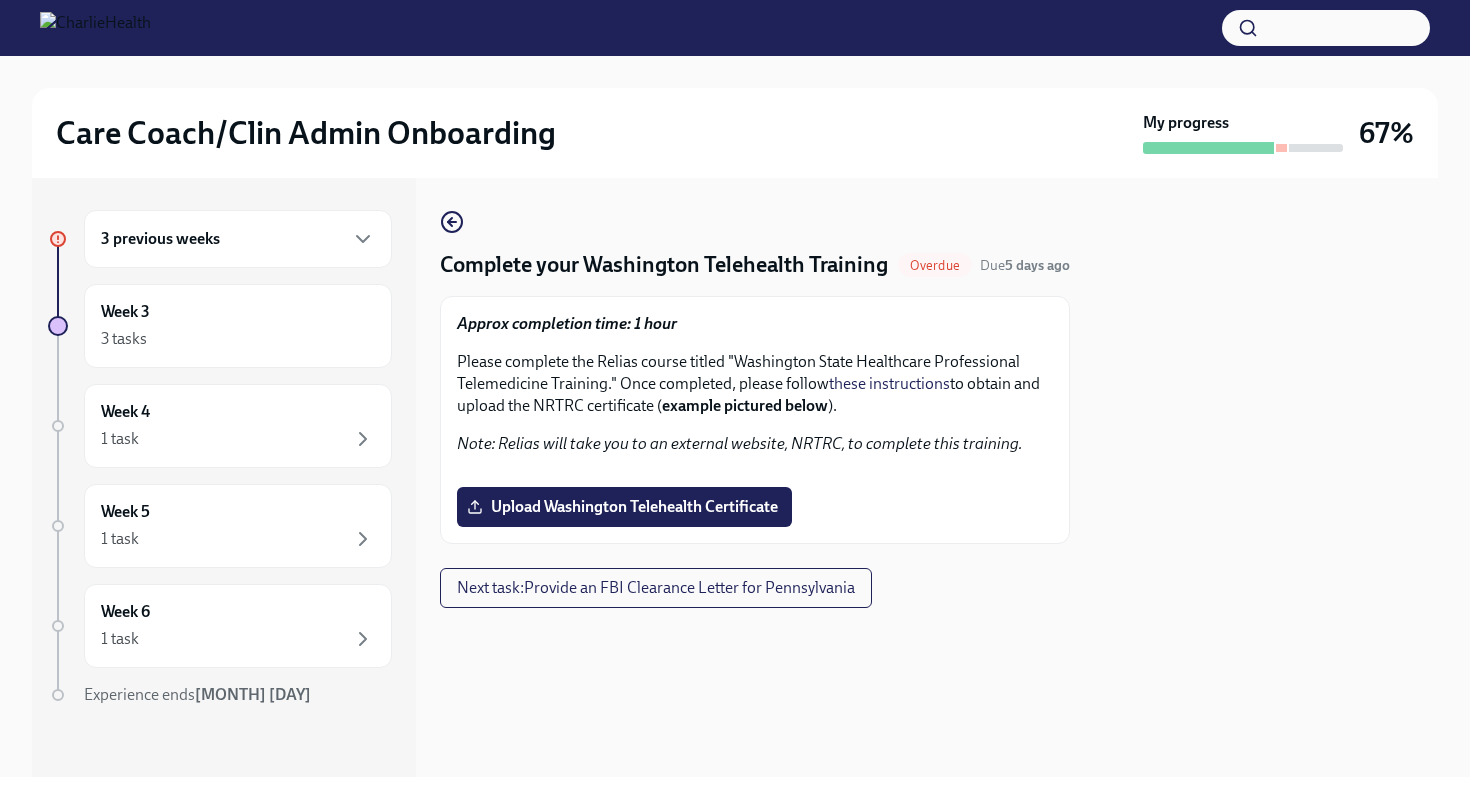 click at bounding box center (755, 471) 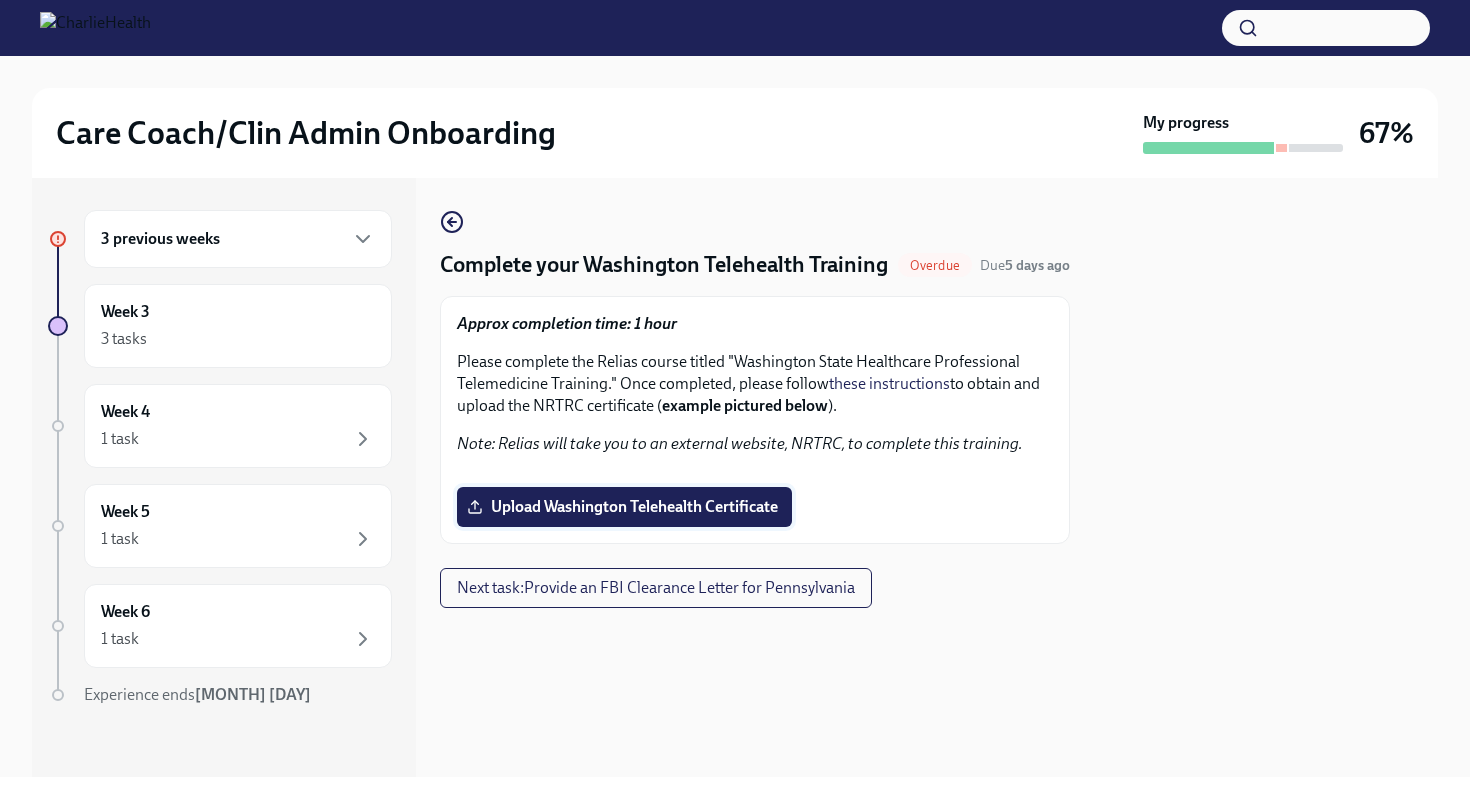 click on "Upload Washington Telehealth Certificate" at bounding box center [624, 507] 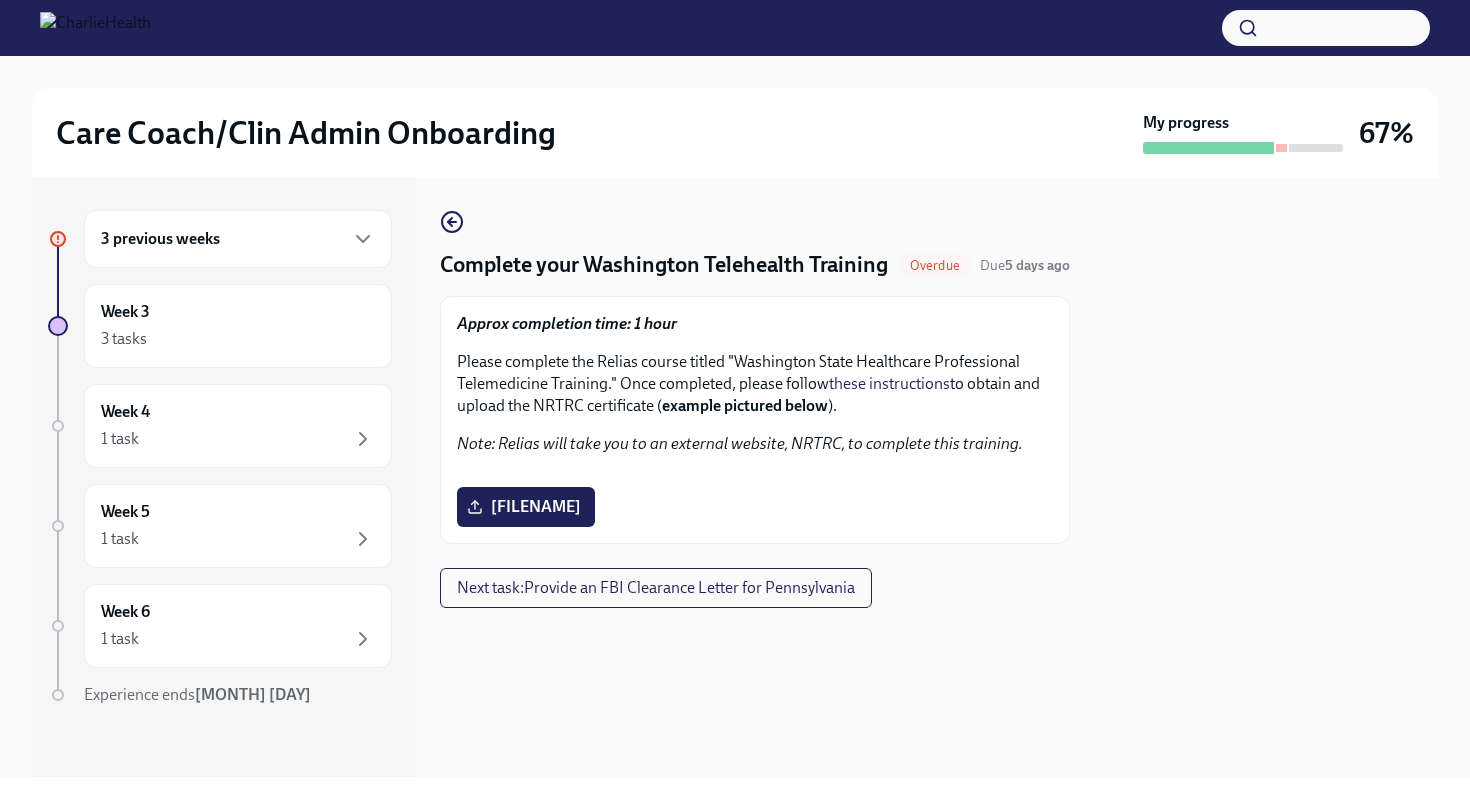 scroll, scrollTop: 243, scrollLeft: 0, axis: vertical 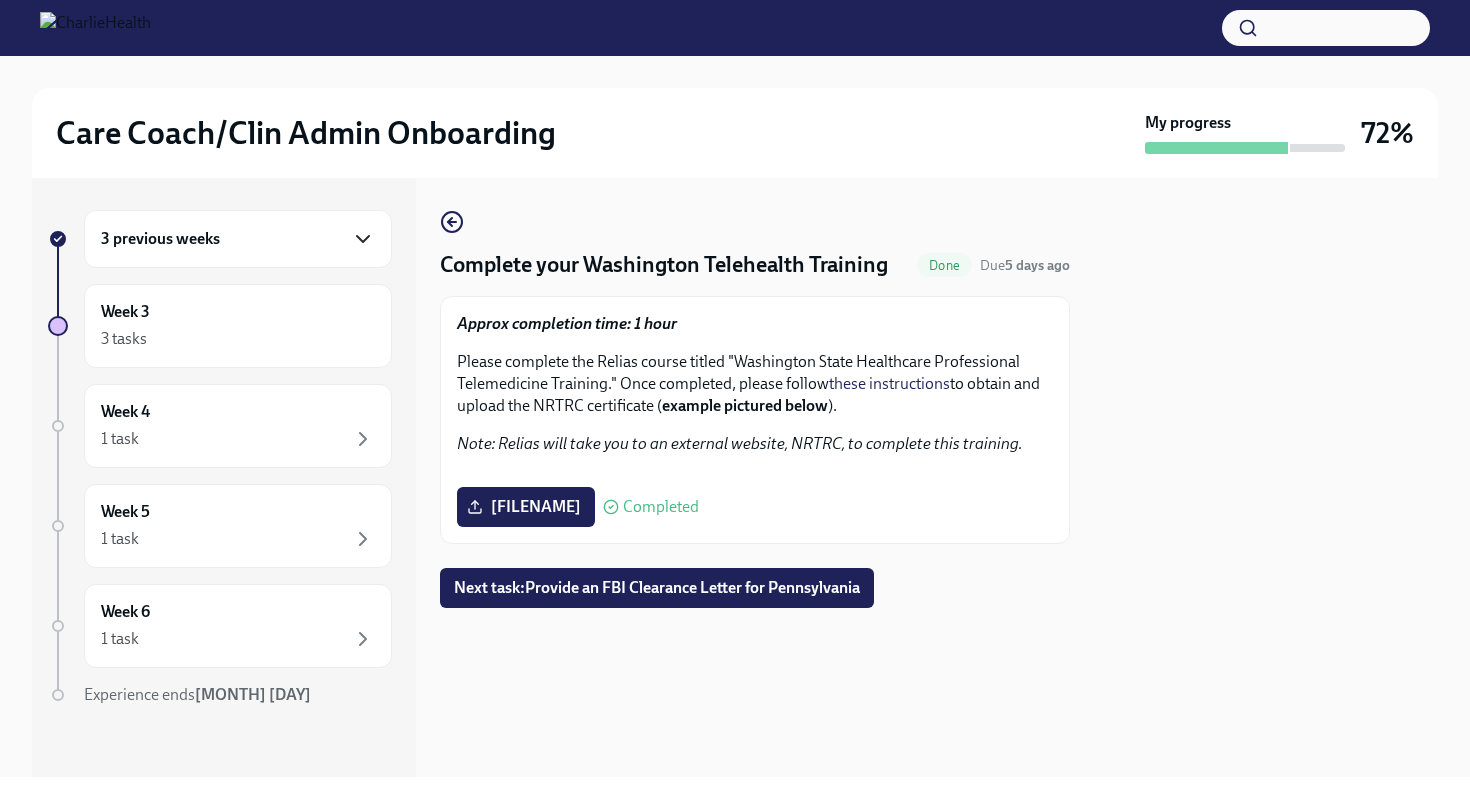 click 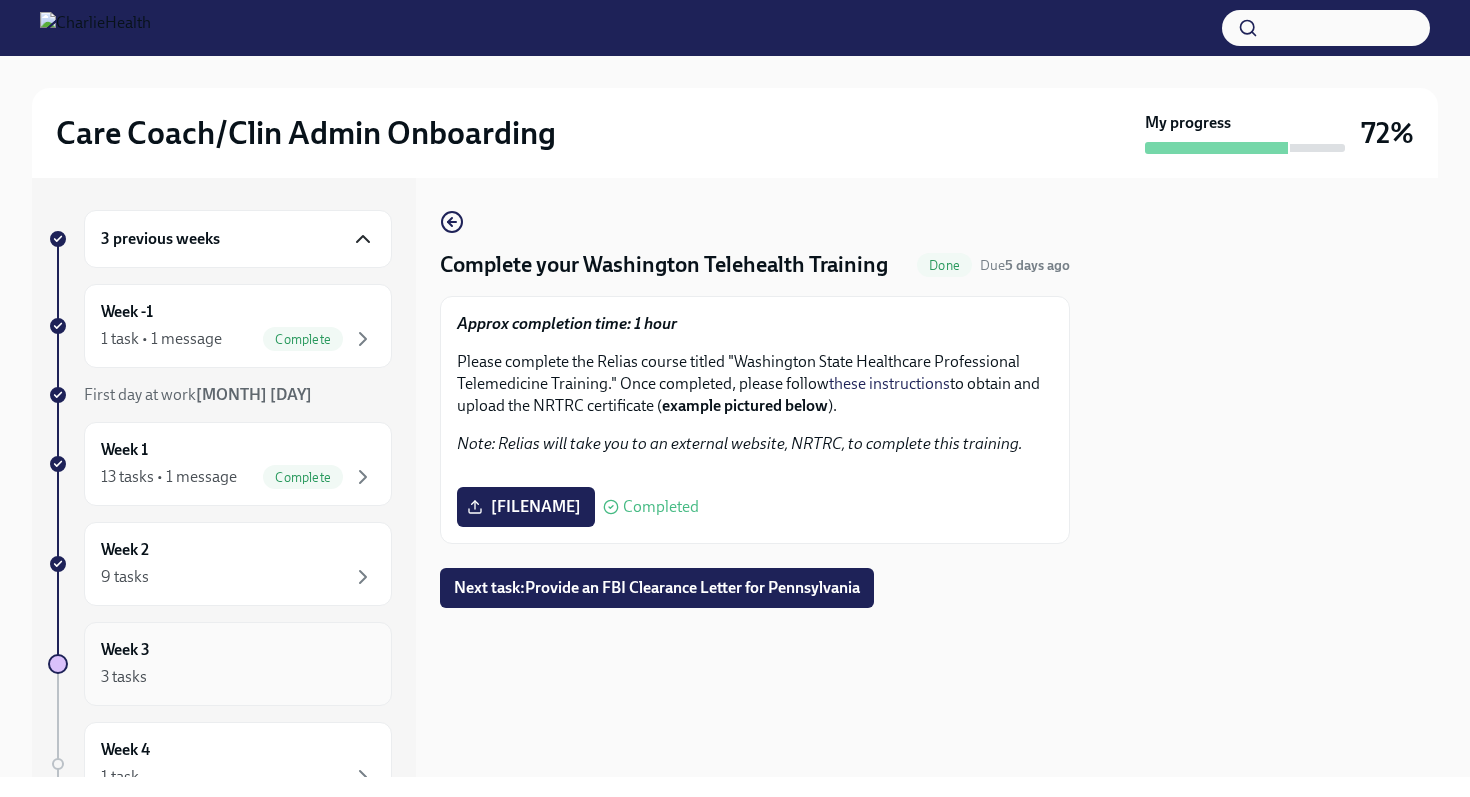 click on "3 tasks" at bounding box center (124, 677) 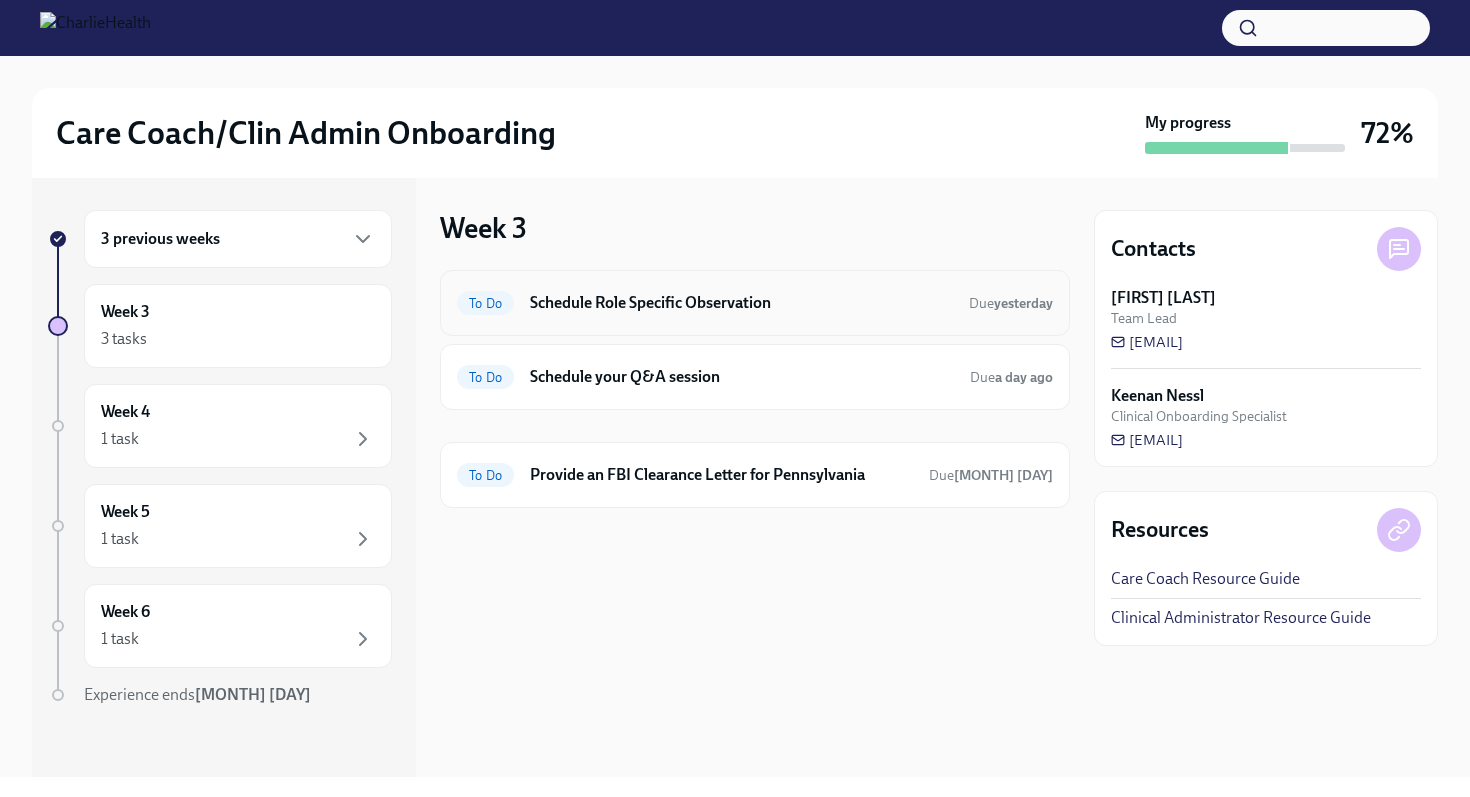 click on "Schedule Role Specific Observation" at bounding box center (741, 303) 